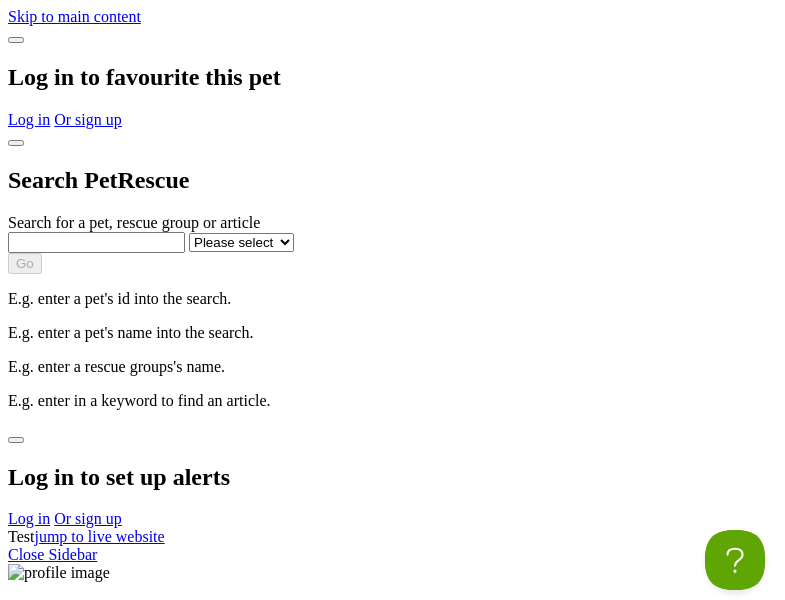 scroll, scrollTop: 0, scrollLeft: 0, axis: both 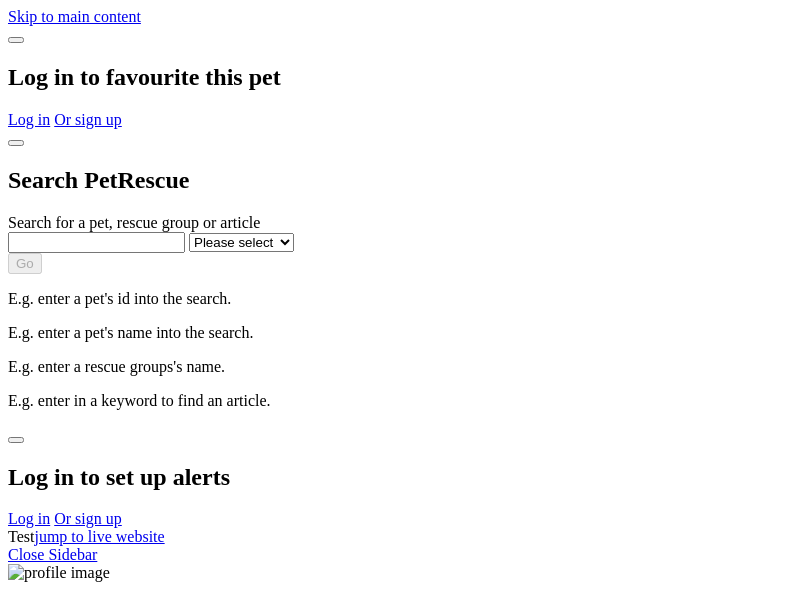 select 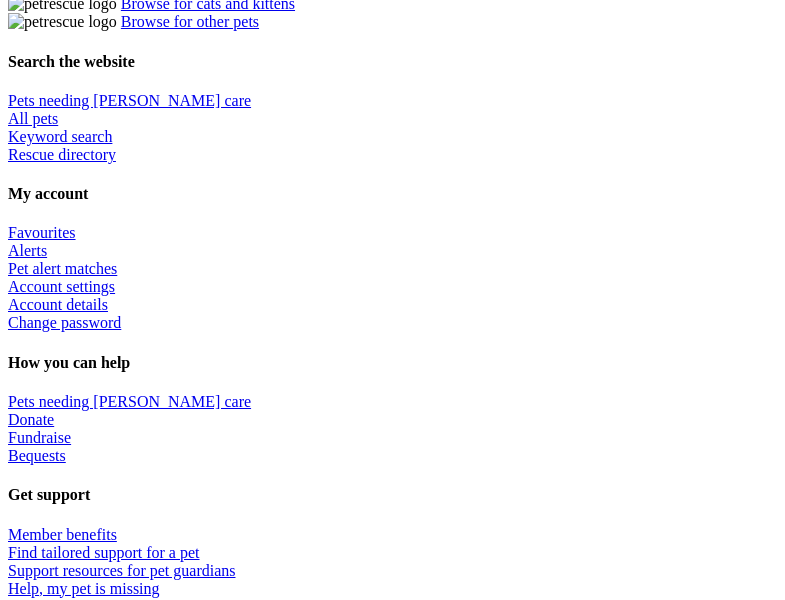 click at bounding box center [412, 2174] 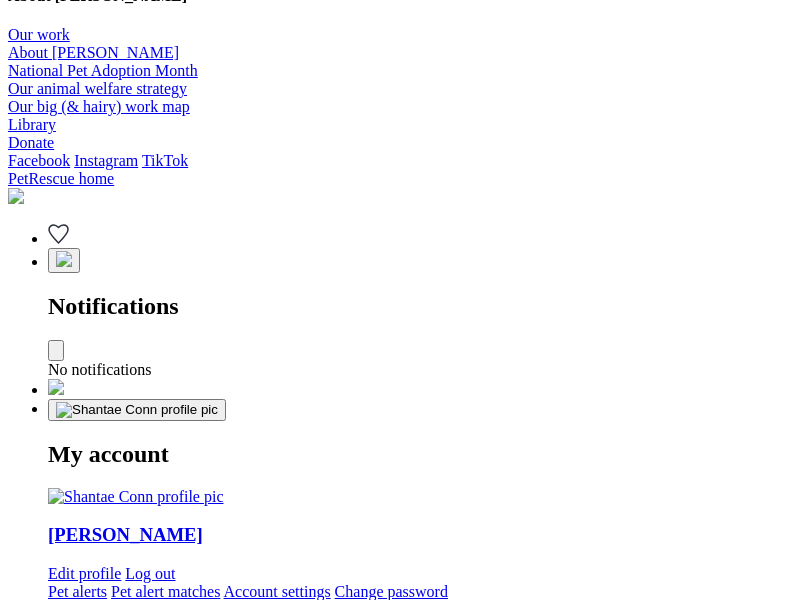 click at bounding box center (335, 2251) 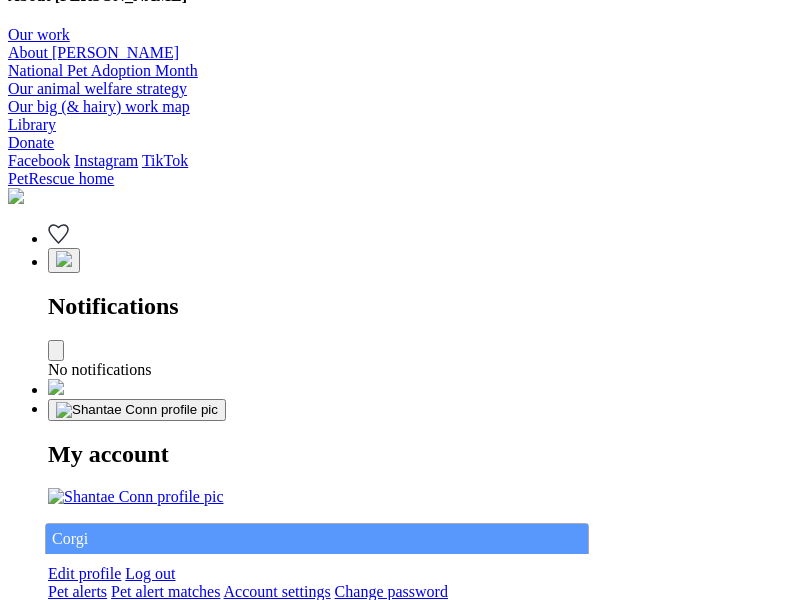 type on "Corgi" 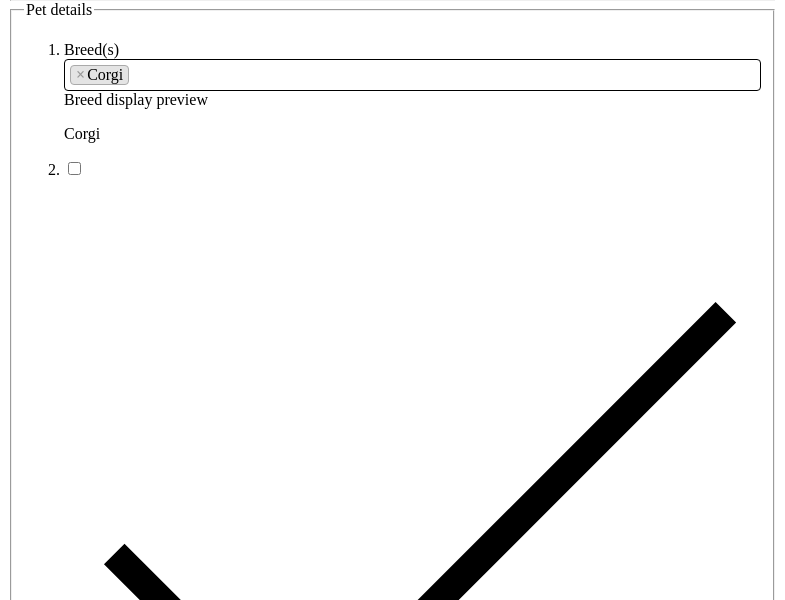 click at bounding box center [293, 6344] 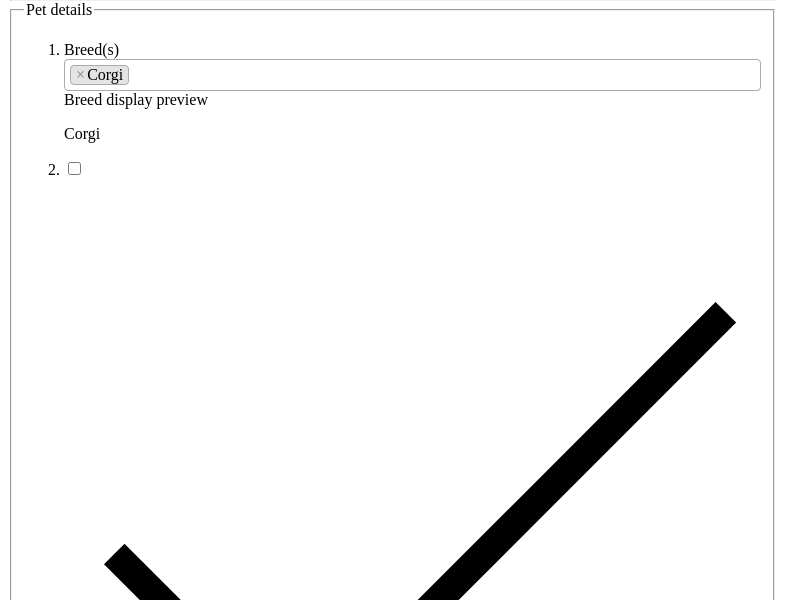 click on "Jamaica Estates/Holliswood22, Western Australia, 7250" at bounding box center (412, 6380) 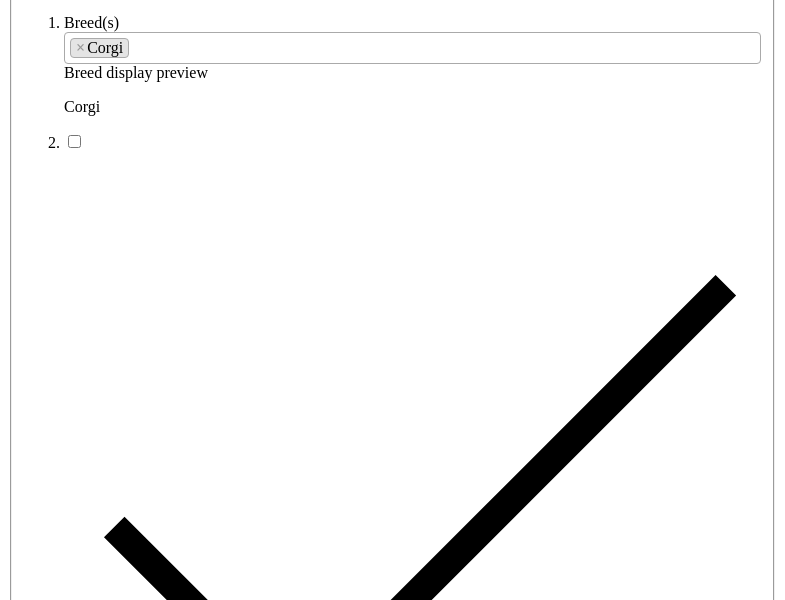 type on "Jamaica Estates/Holliswood22, Western Australia, 7250" 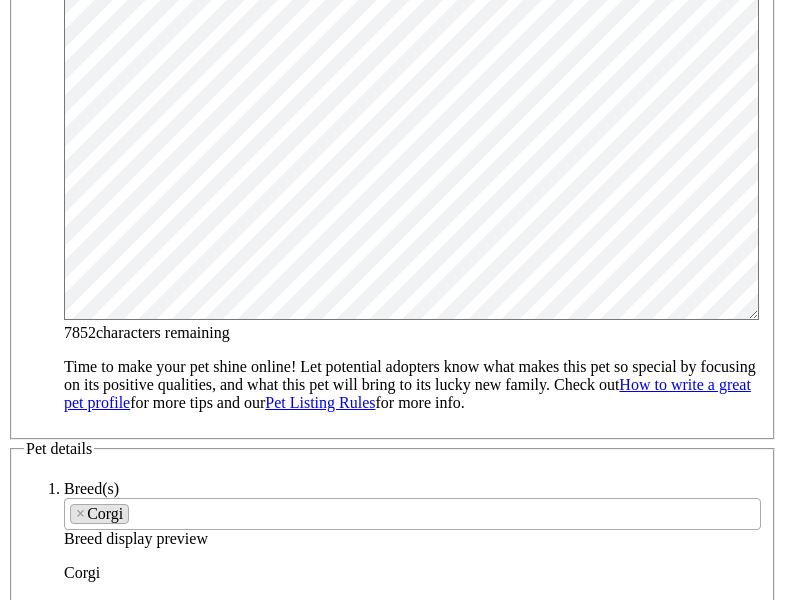 click on "Male" at bounding box center (208, 1418) 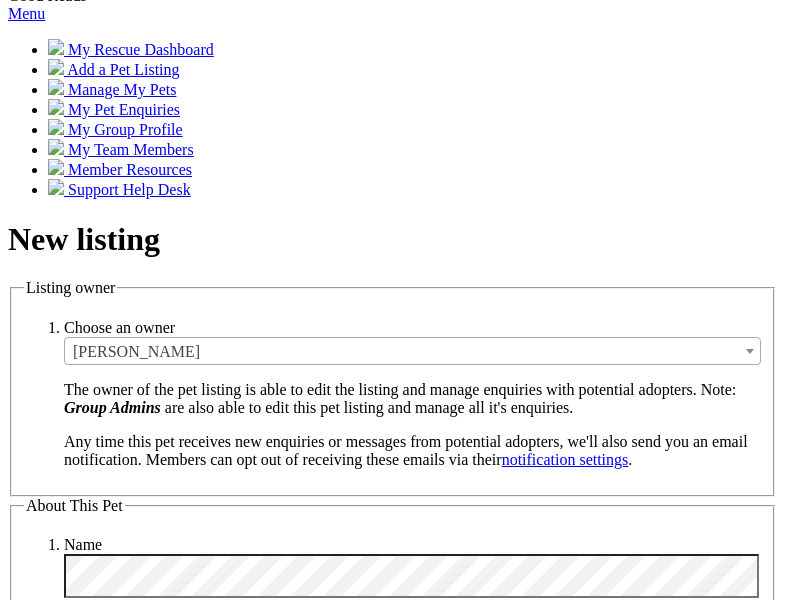 click on "Small" at bounding box center (138, 5335) 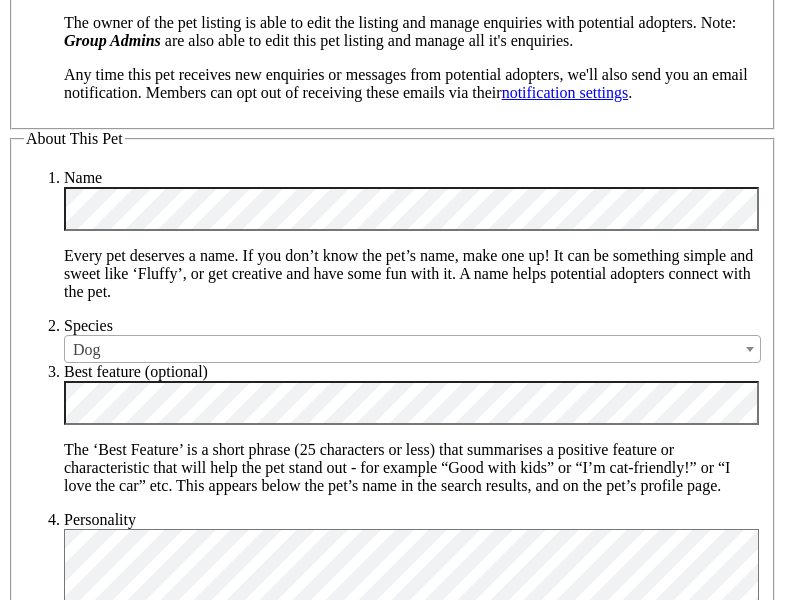 click on "Yes" at bounding box center [131, 6416] 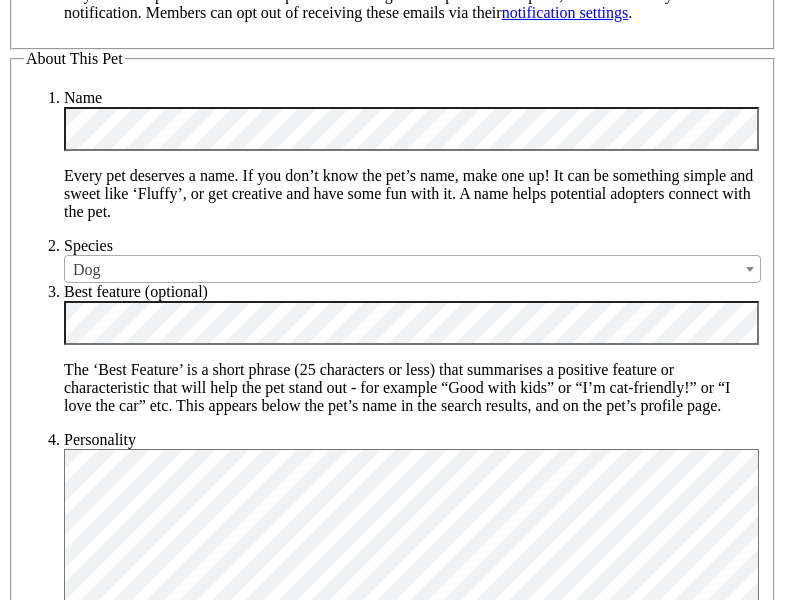 click on "Yes" at bounding box center [131, 6475] 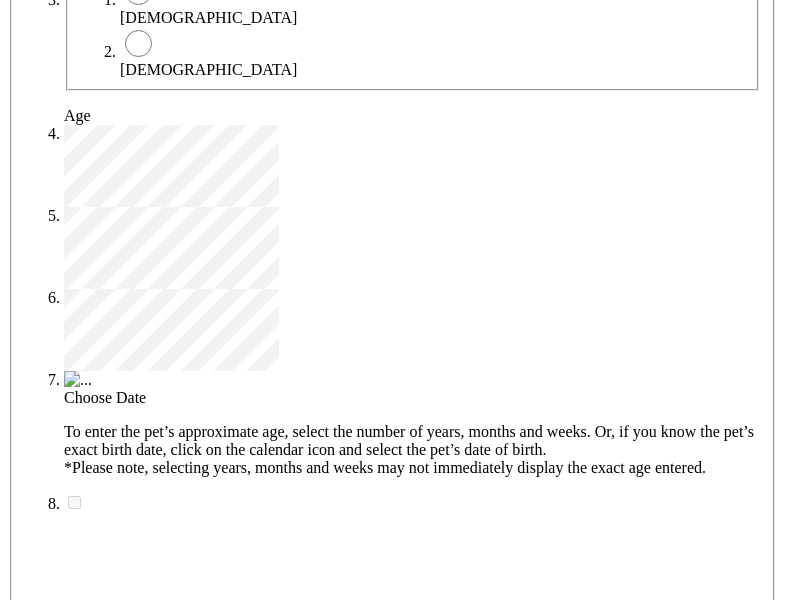 type on "14FEO934M45O193" 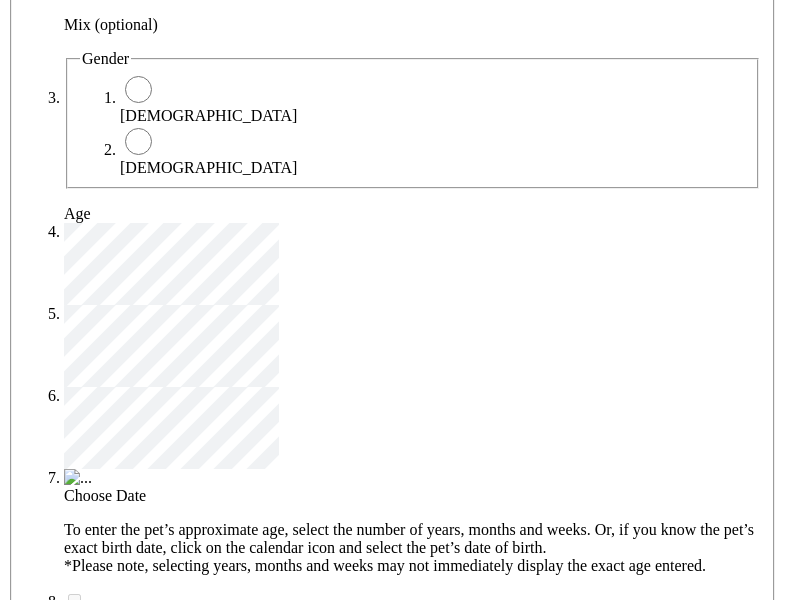 click on "No" at bounding box center [130, 4759] 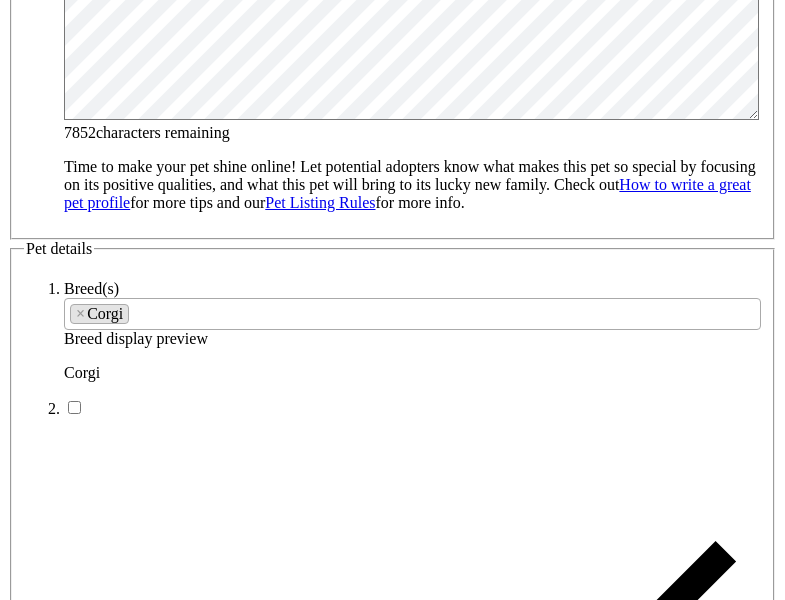 click on "SA" at bounding box center (90, 10336) 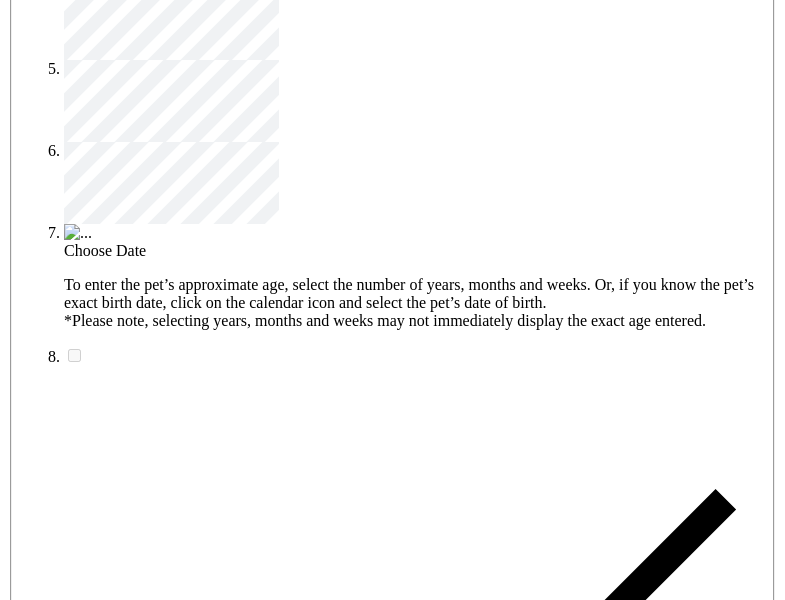 click on "Email" at bounding box center (139, 16881) 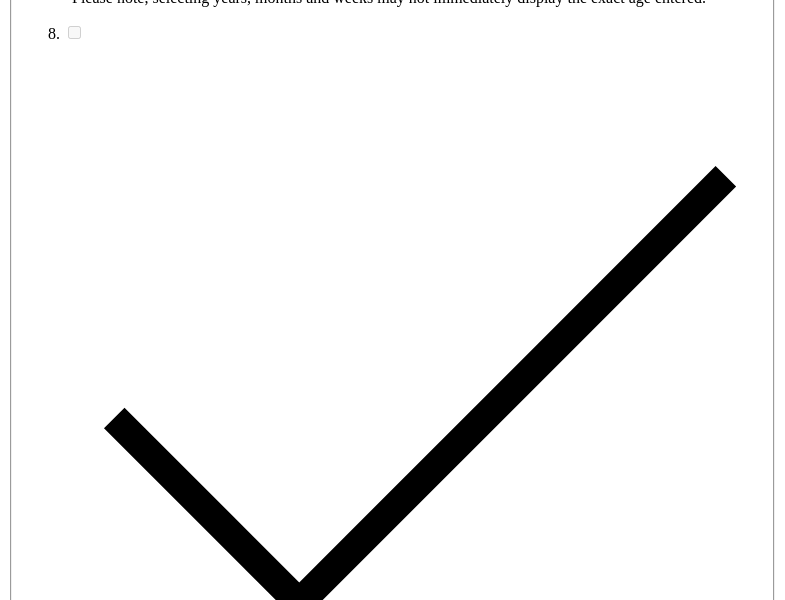 click on "Email" at bounding box center (131, 16539) 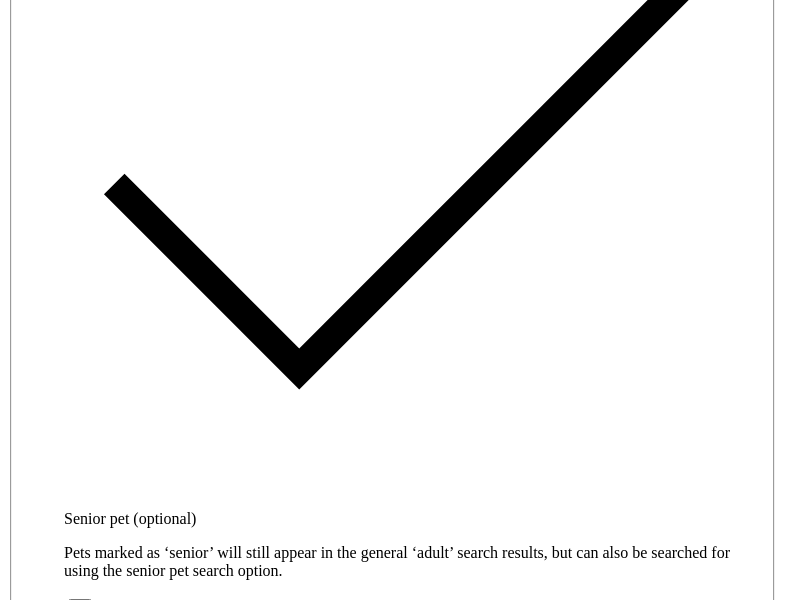 radio on "true" 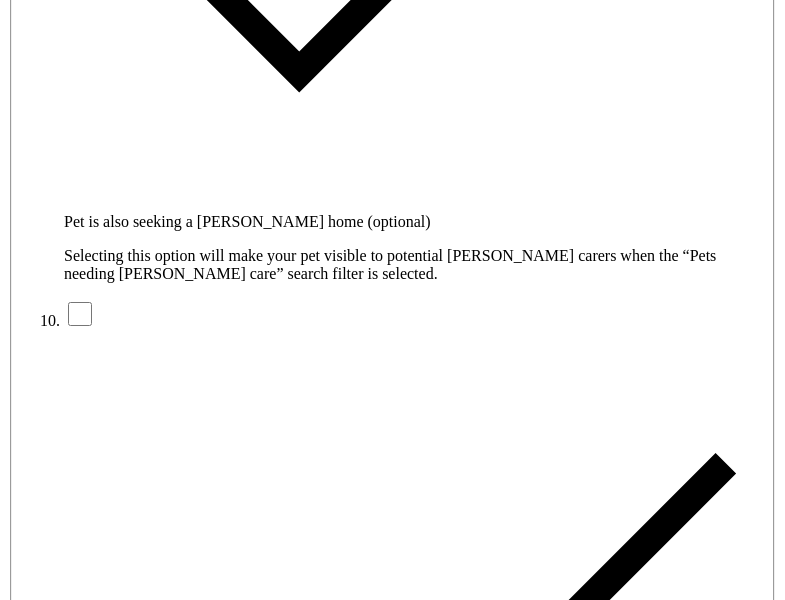 click on "Create Listing" at bounding box center [113, 16121] 